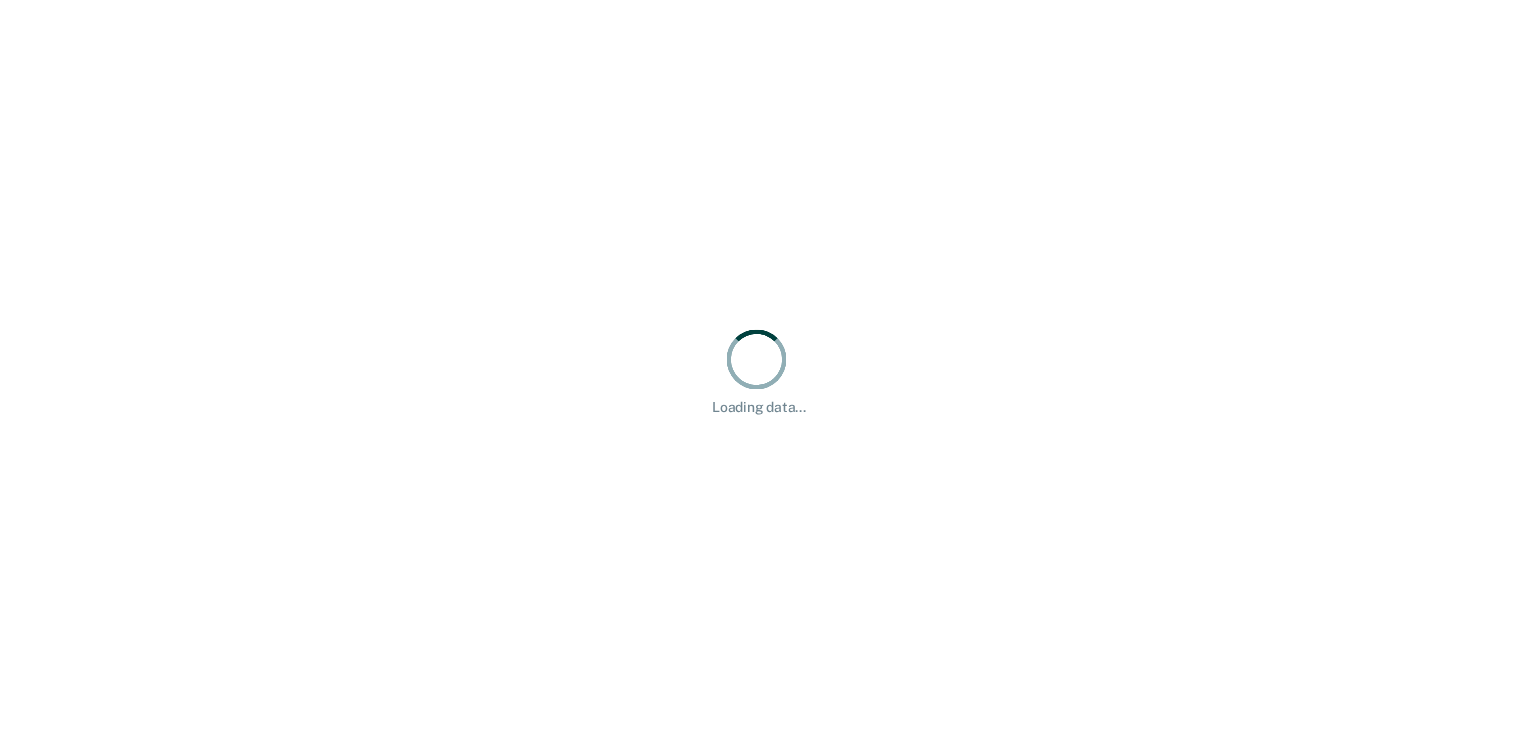 scroll, scrollTop: 0, scrollLeft: 0, axis: both 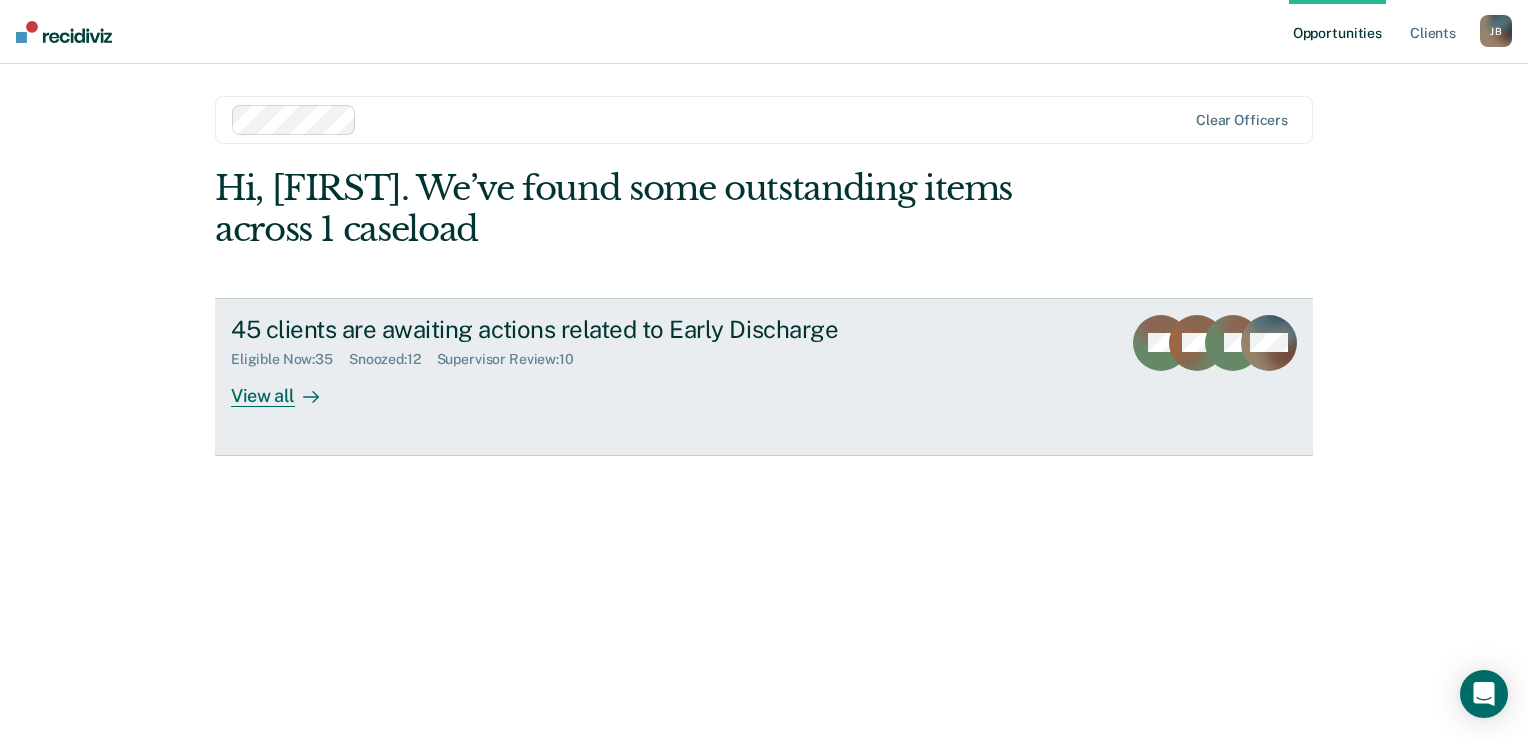 click on "View all" at bounding box center (287, 387) 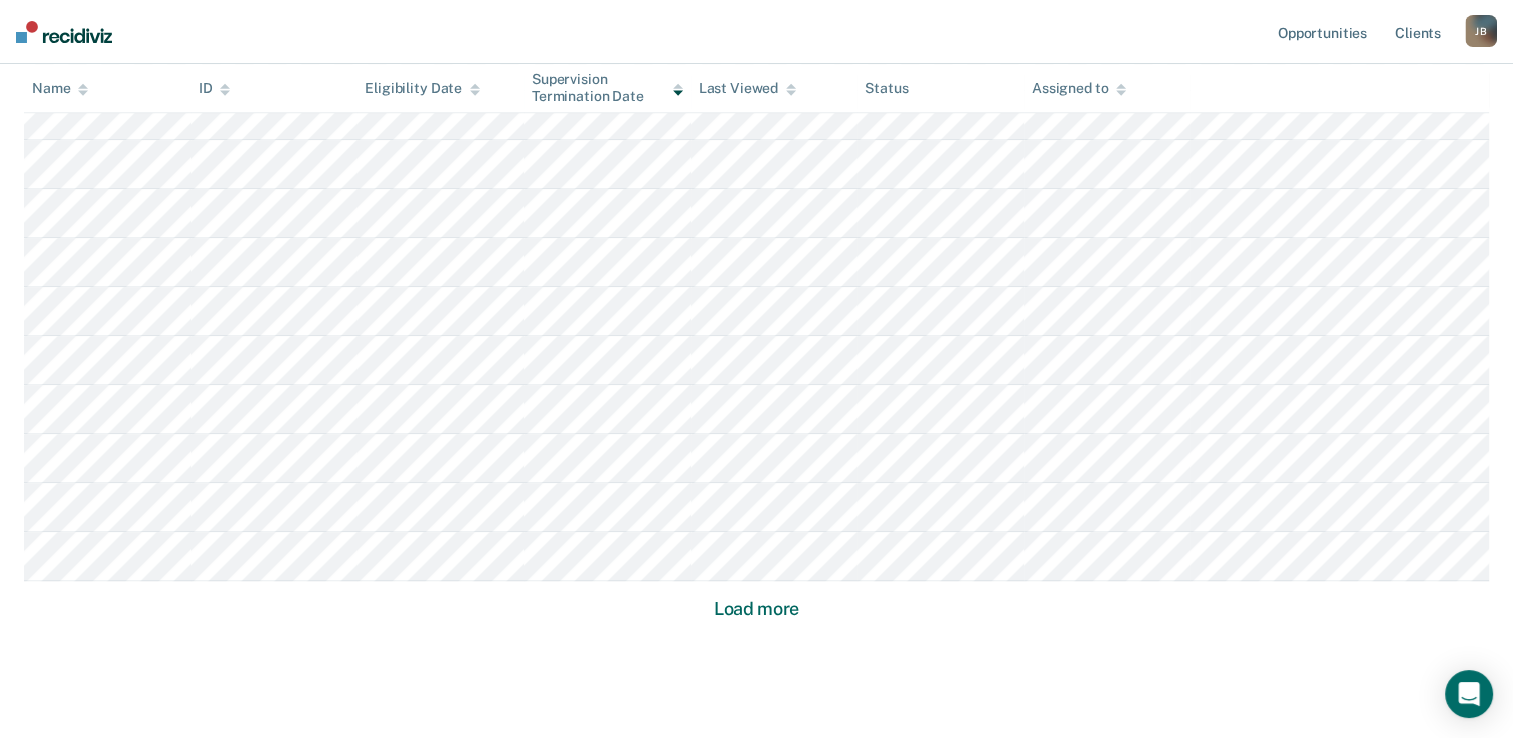scroll, scrollTop: 1300, scrollLeft: 0, axis: vertical 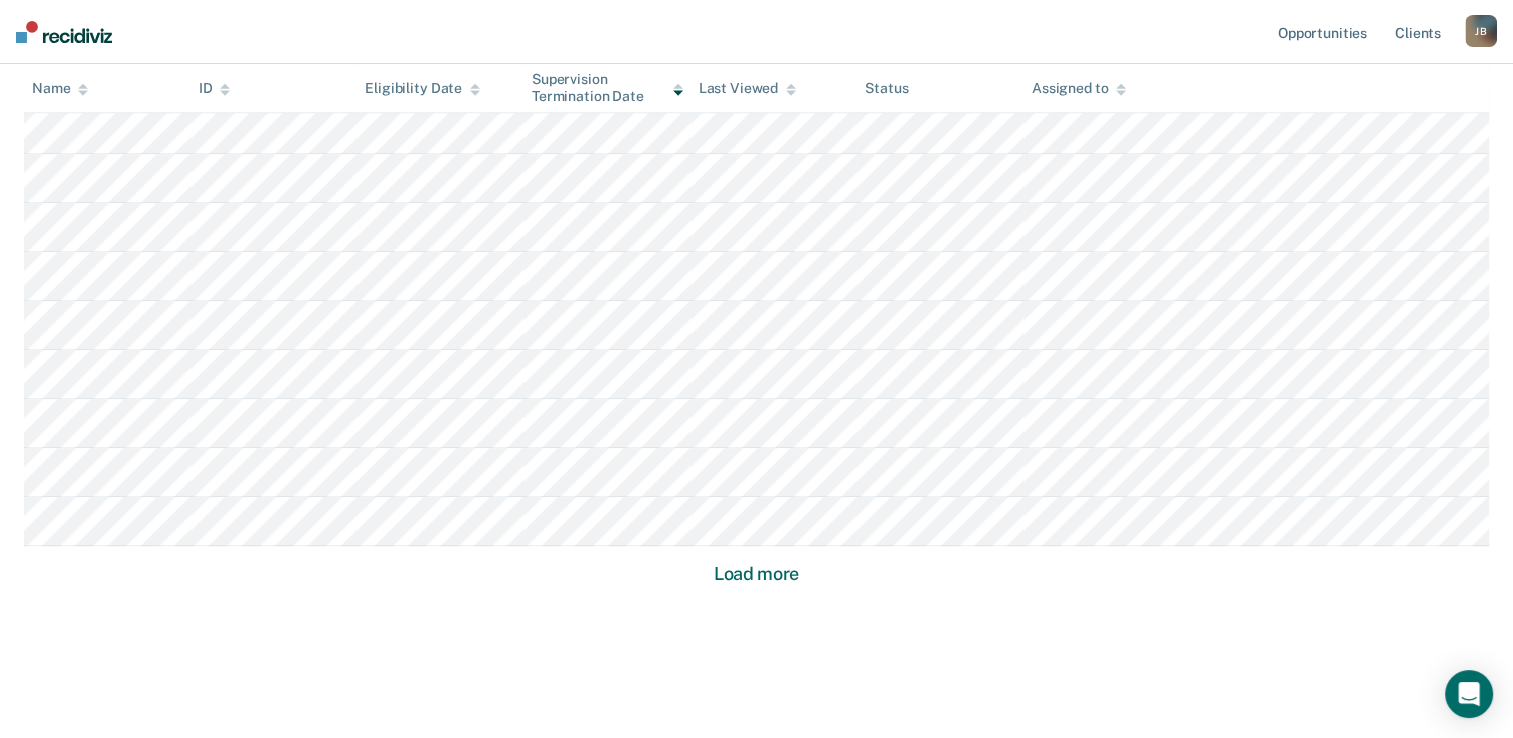 click on "Load more" at bounding box center [756, 574] 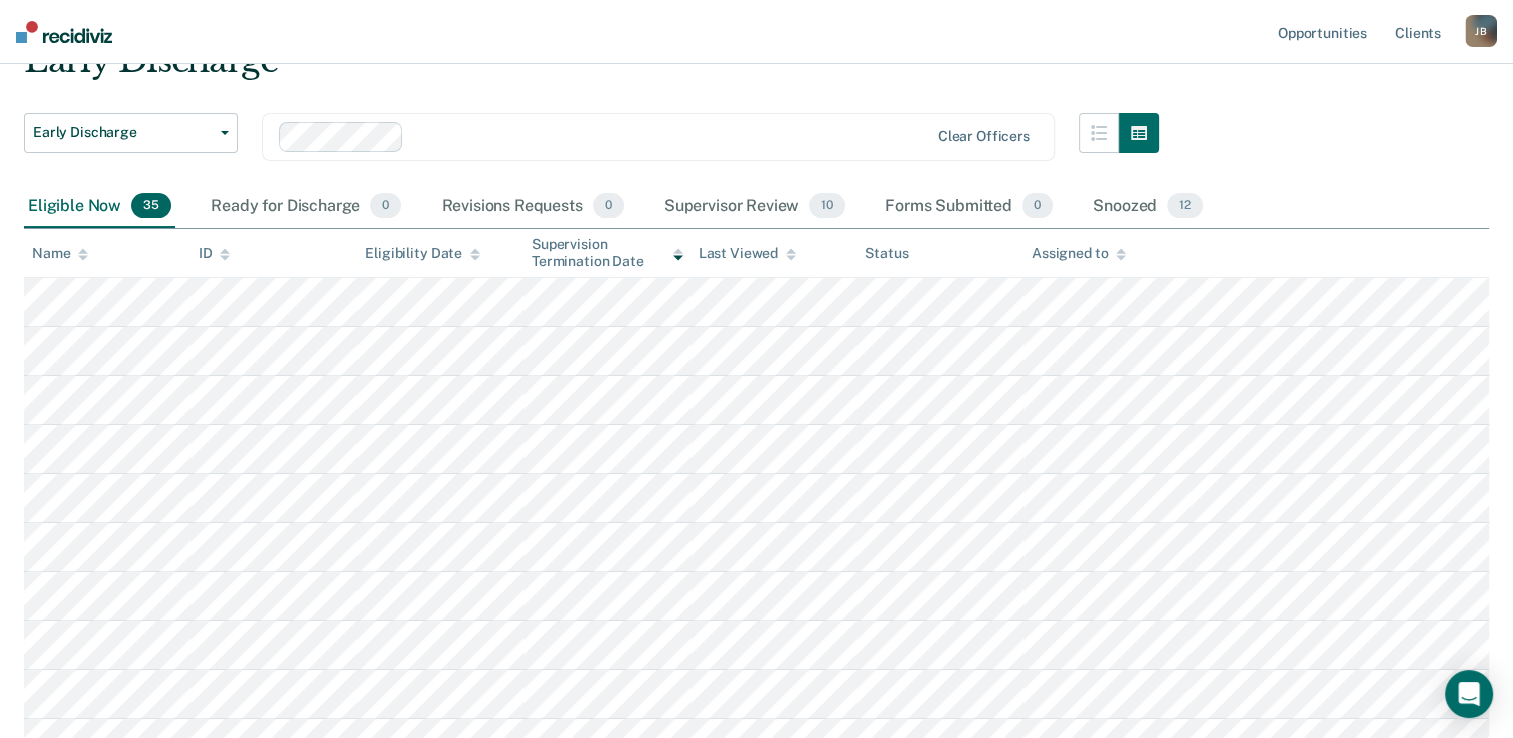 scroll, scrollTop: 0, scrollLeft: 0, axis: both 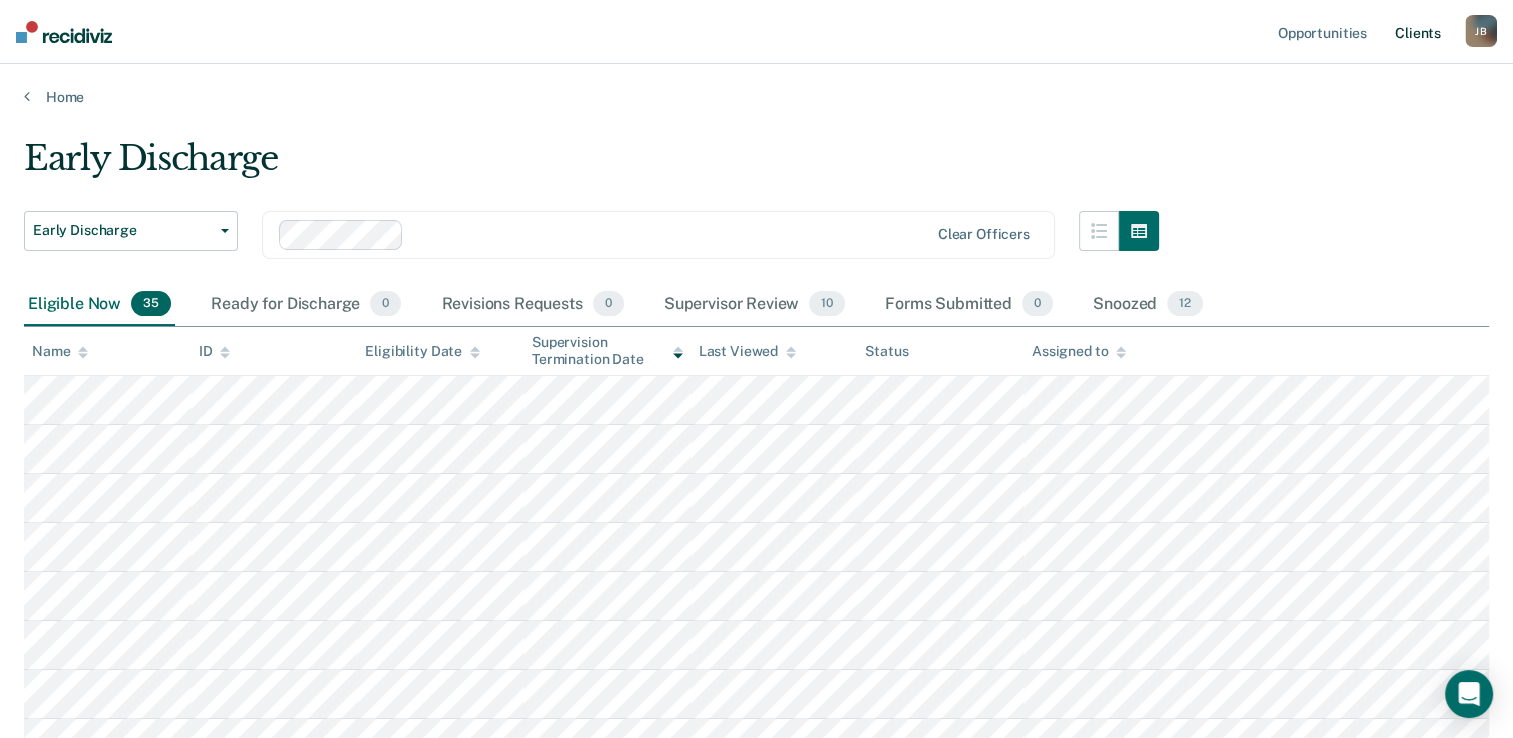 click on "Client s" at bounding box center (1418, 32) 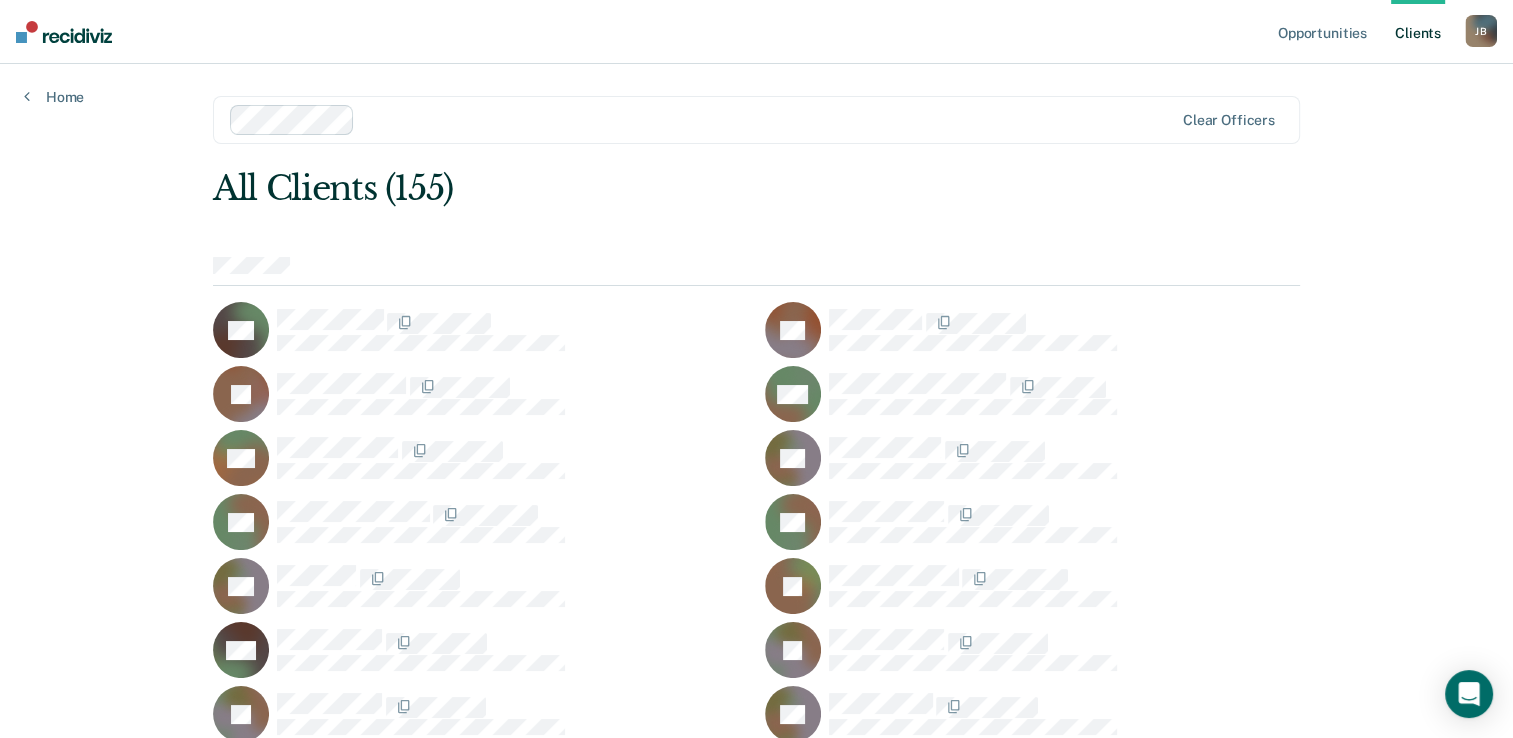 scroll, scrollTop: 1868, scrollLeft: 0, axis: vertical 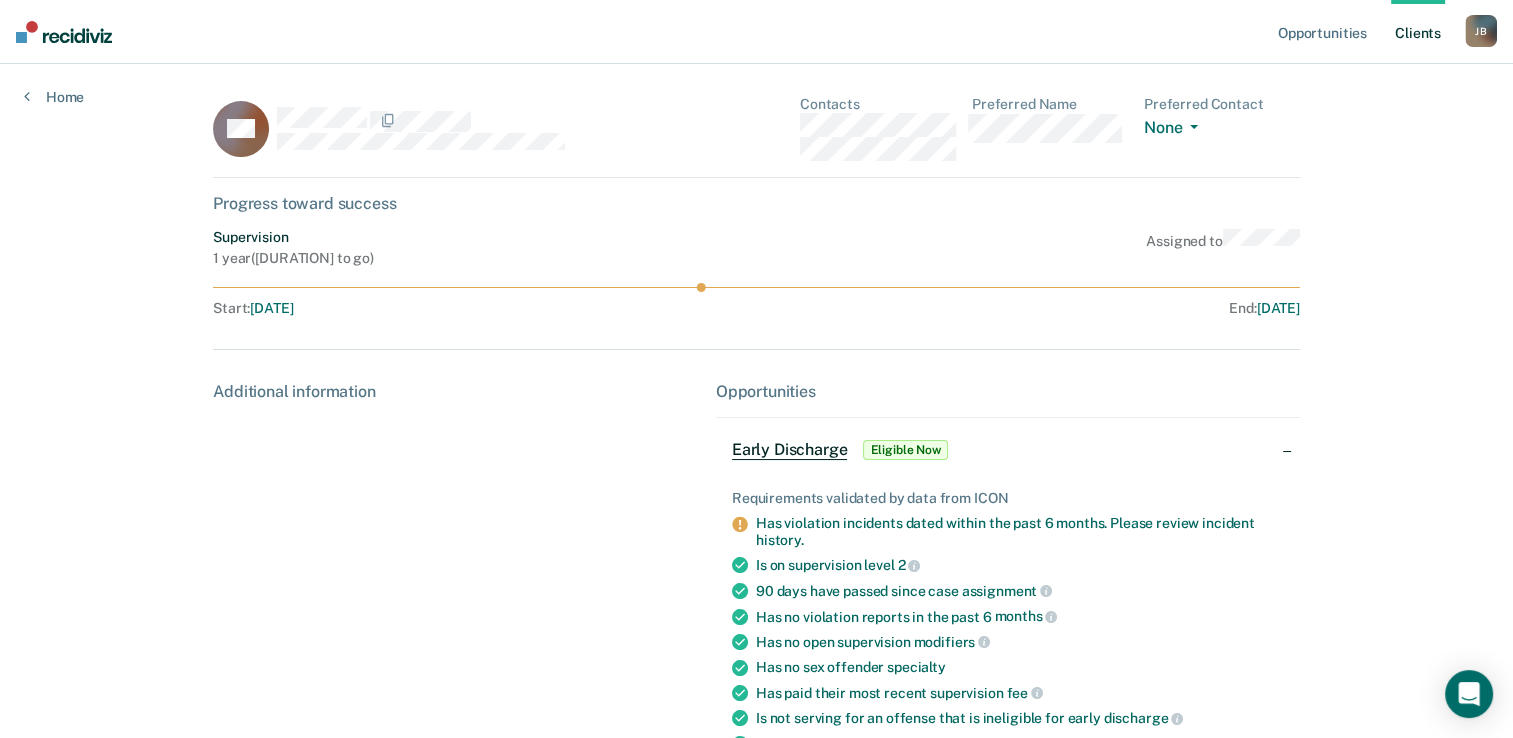 click on "AH Contacts Preferred Name Preferred Contact None Call Text Email None Progress toward success Supervision 1 year ( [DURATION] to go ) Assigned to Start : [DATE] End : [DATE] Additional information Opportunities Early Discharge Eligible Now Requirements validated by data from ICON Has violation incidents dated within the past [DURATION]. Please review incident history. Is on supervision level 2 [DURATION] have passed since case assignment Has no violation reports in the past [DURATION] Has no open supervision modifiers Has no sex offender specialty Has paid their most recent supervision fee Is not serving for an offense that is ineligible for early discharge Is not within [DURATION] of discharge date Has no DOC-registered victim DNA is not required to be collected or uploaded to CODIS Requirements for officers to check Has no pending criminal charges or active warrants Has completed any court-ordered interventions and/or programming Has paid restitution in" at bounding box center [756, 577] 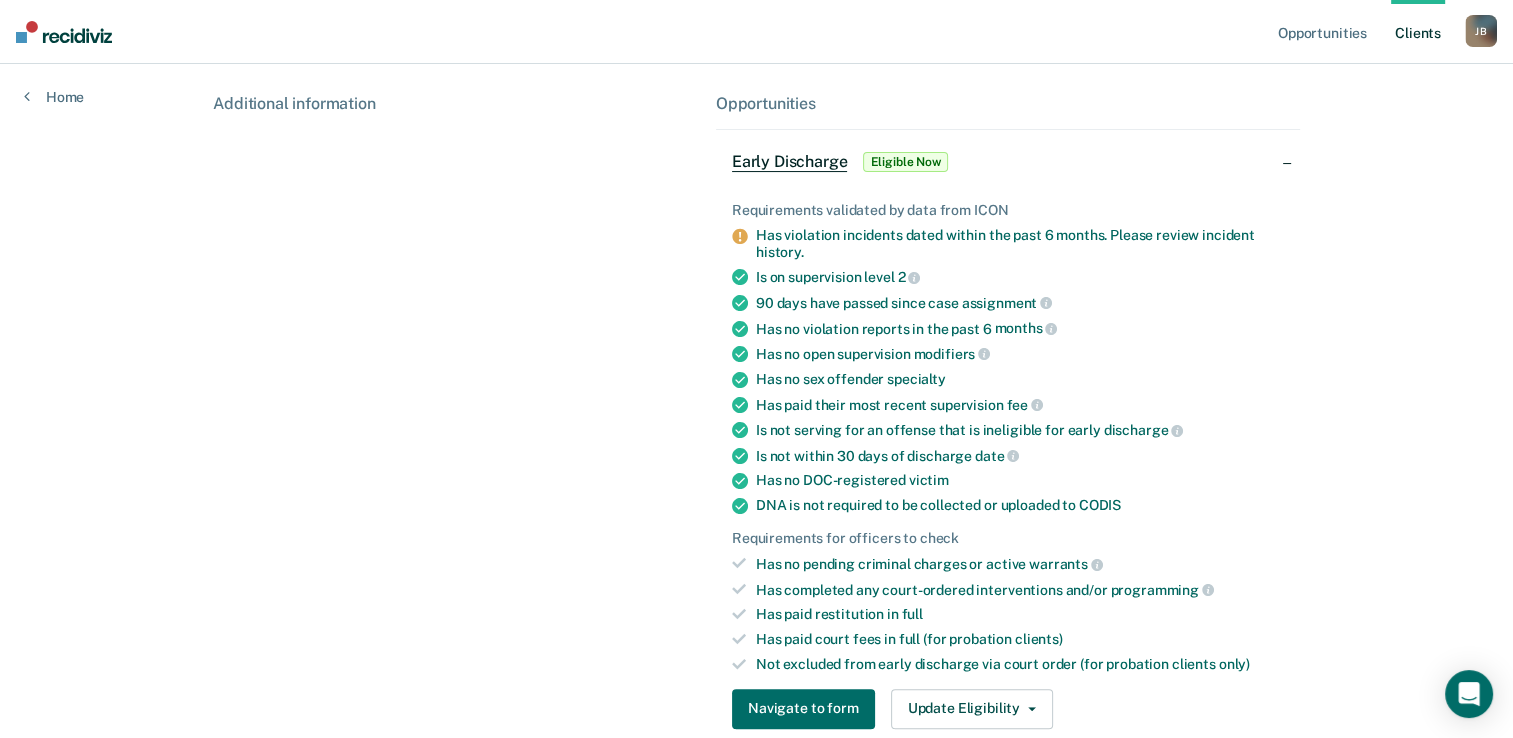 scroll, scrollTop: 392, scrollLeft: 0, axis: vertical 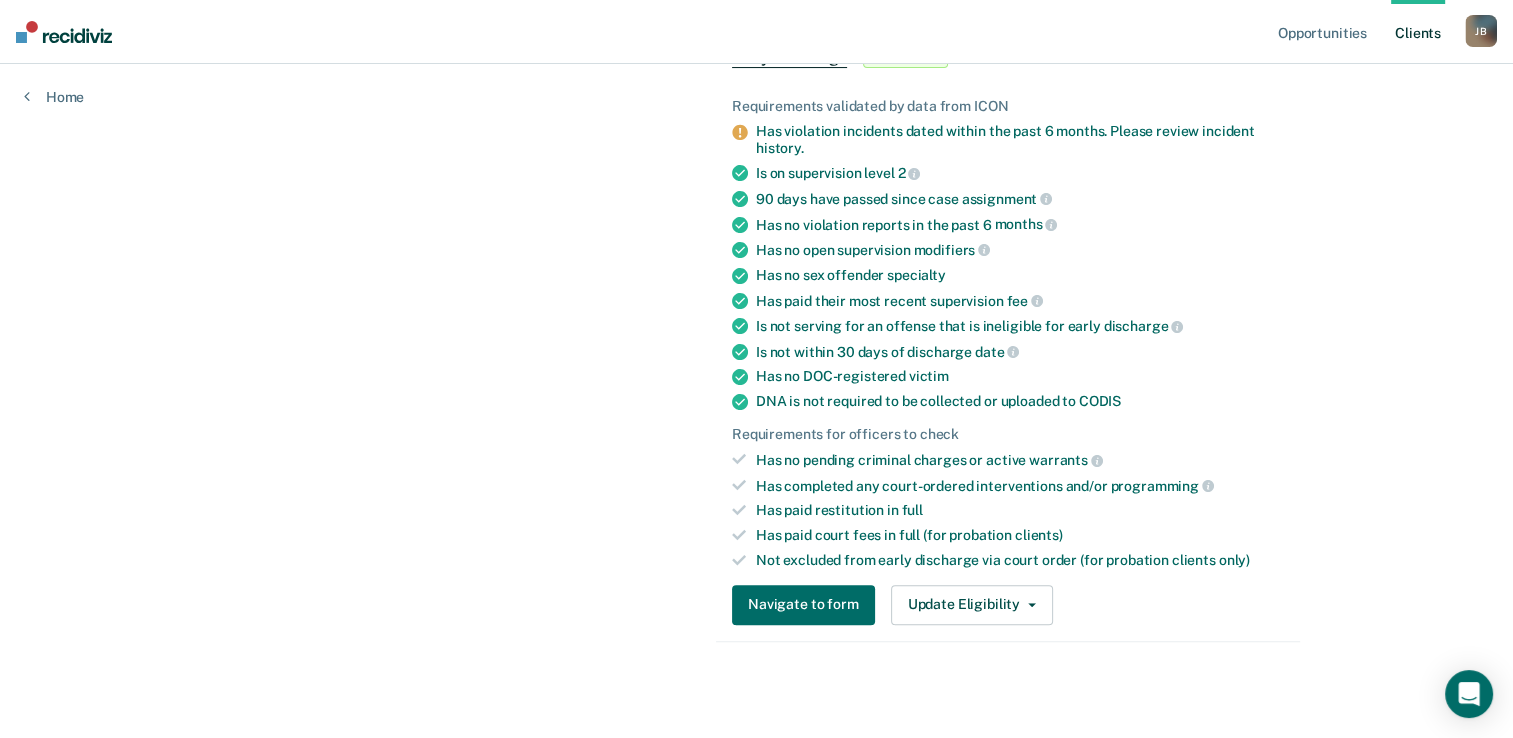 click on "Additional information" at bounding box center (456, 316) 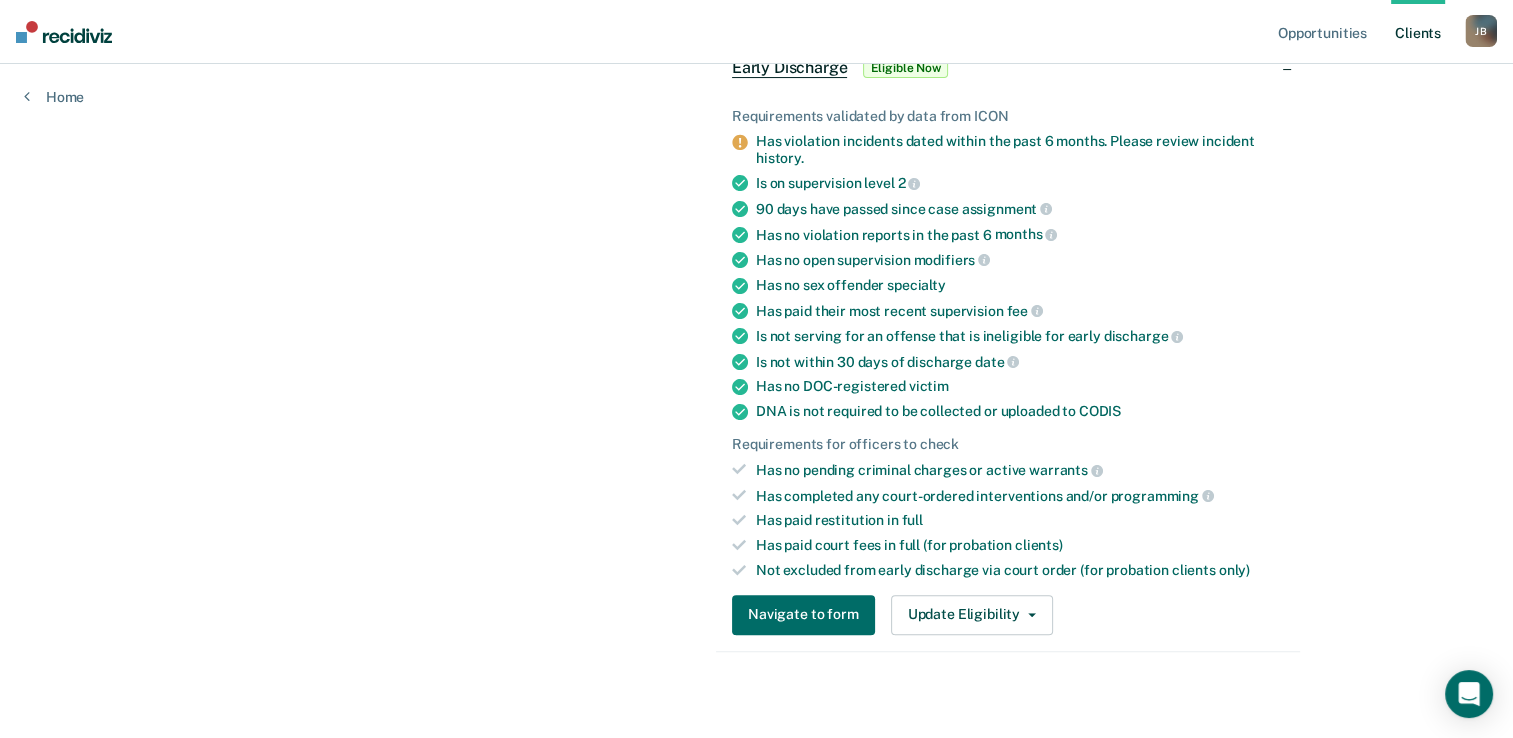 scroll, scrollTop: 392, scrollLeft: 0, axis: vertical 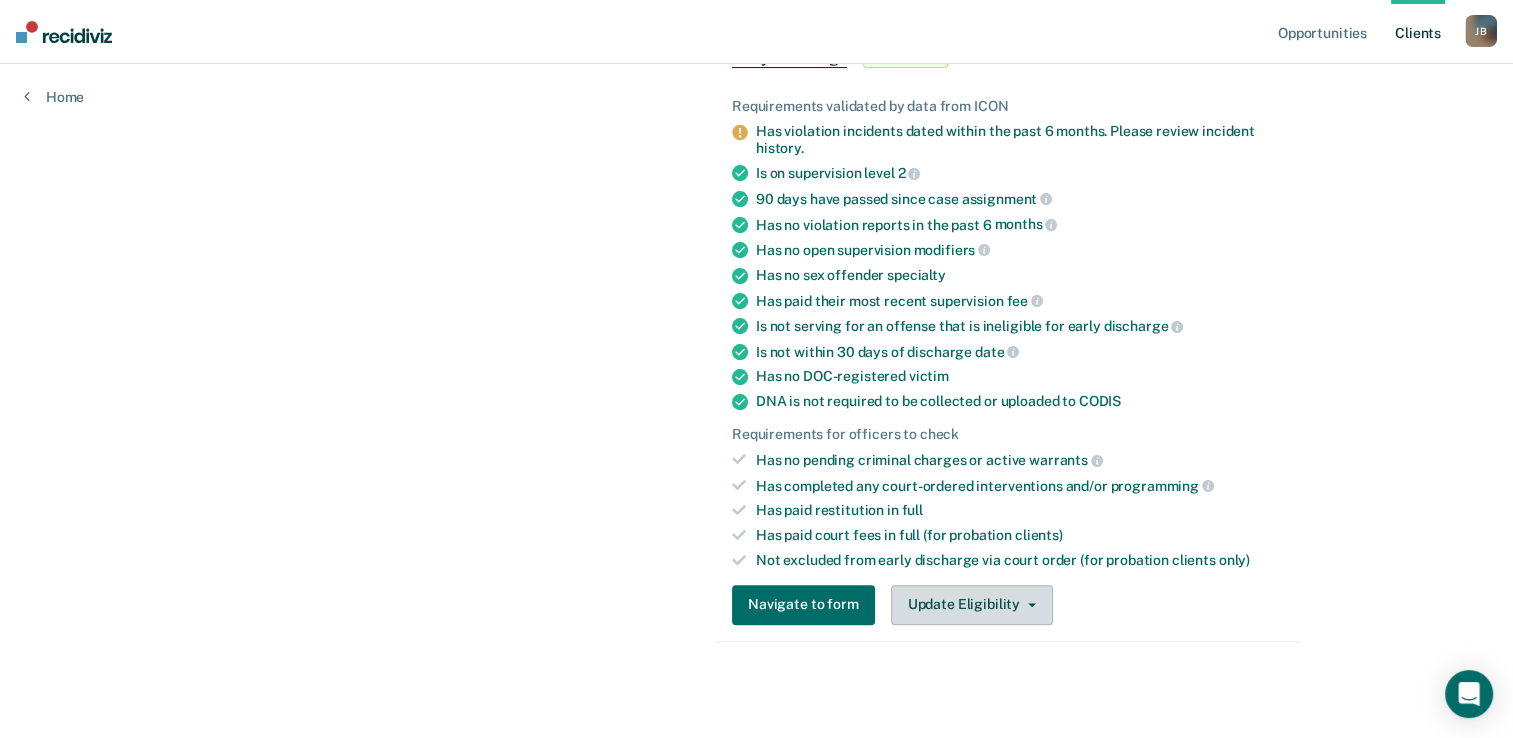 click on "Update Eligibility" at bounding box center [972, 605] 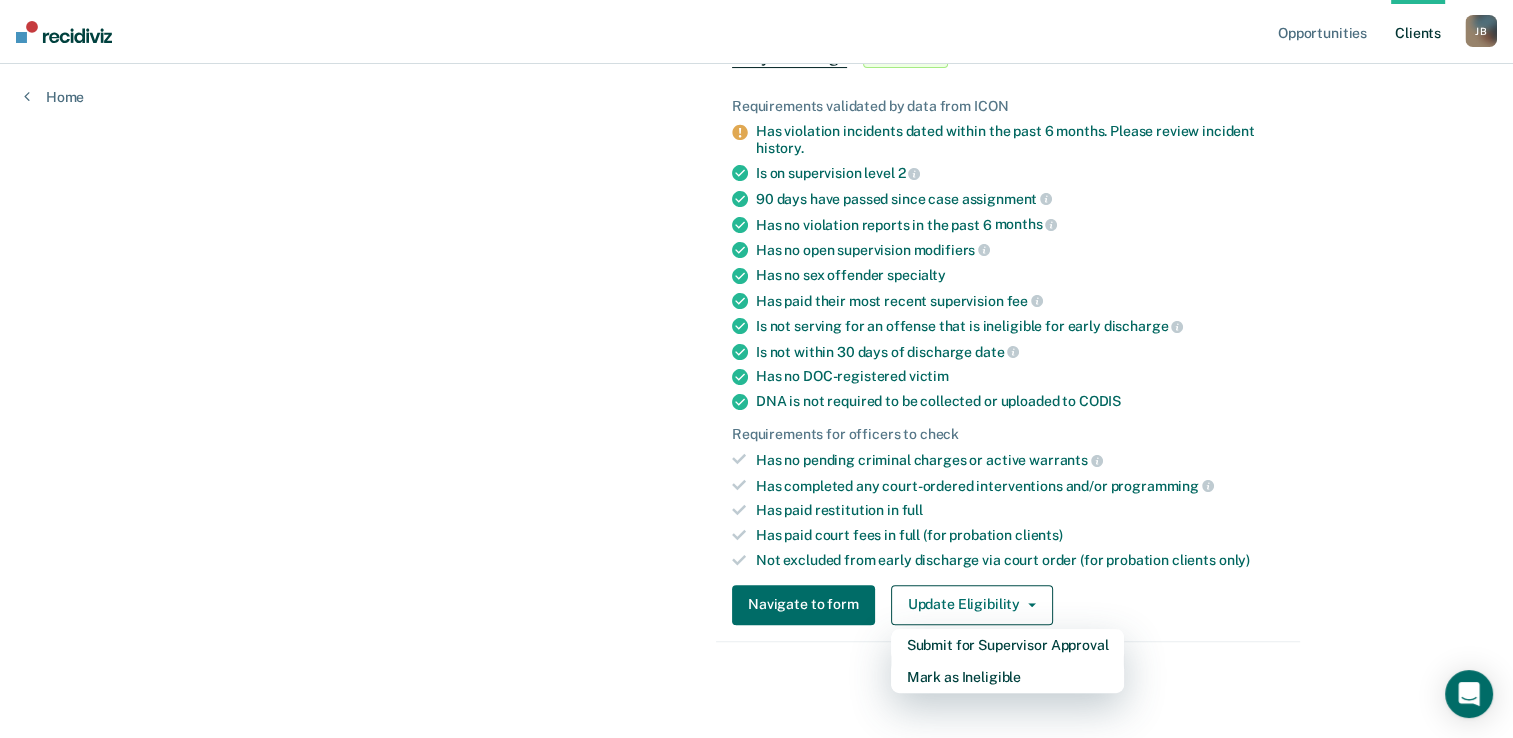 click on "Requirements validated by data from ICON Has violation incidents dated within the past 6 months. Please review incident history. Is on supervision level   2   90 days have passed since case   assignment   Has no violation reports in the past 6   months   Has no open supervision   modifiers   Has no sex offender   specialty Has paid their most recent supervision   fee   Is not serving for an offense that is ineligible for early   discharge   Is not within 30 days of discharge   date   Has no DOC-registered   victim DNA is not required to be collected or uploaded to   CODIS Requirements for officers to check Has no pending criminal charges or active   warrants   Has completed any court-ordered interventions and/or   programming   Has paid restitution in   full Has paid court fees in full (for probation   clients) Not excluded from early discharge via court order (for probation clients   only)" at bounding box center (1008, 333) 